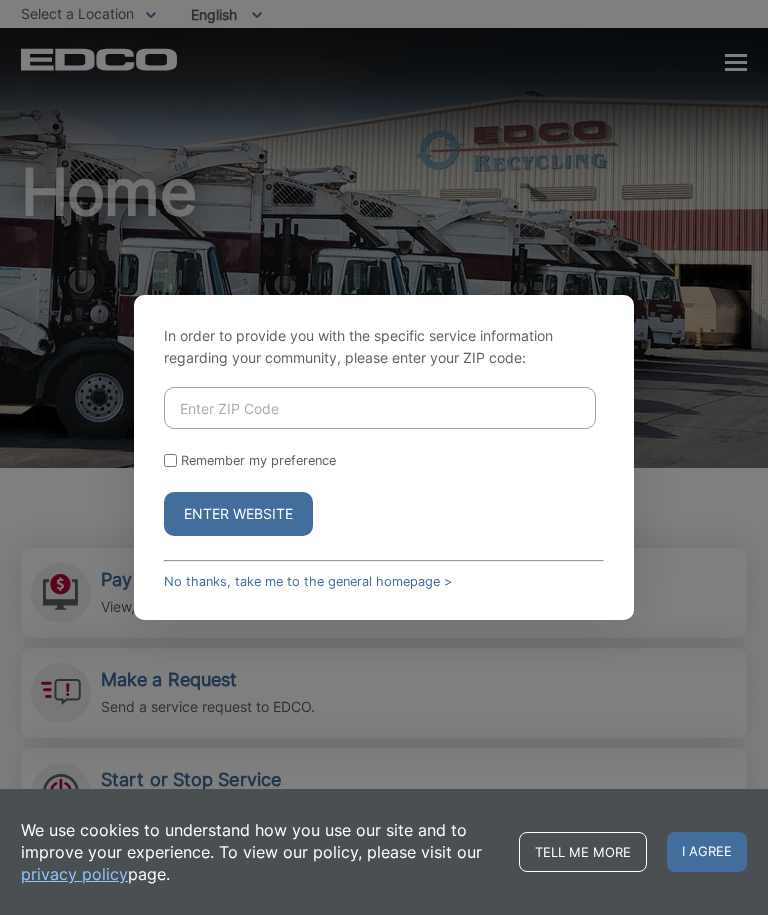 scroll, scrollTop: 0, scrollLeft: 0, axis: both 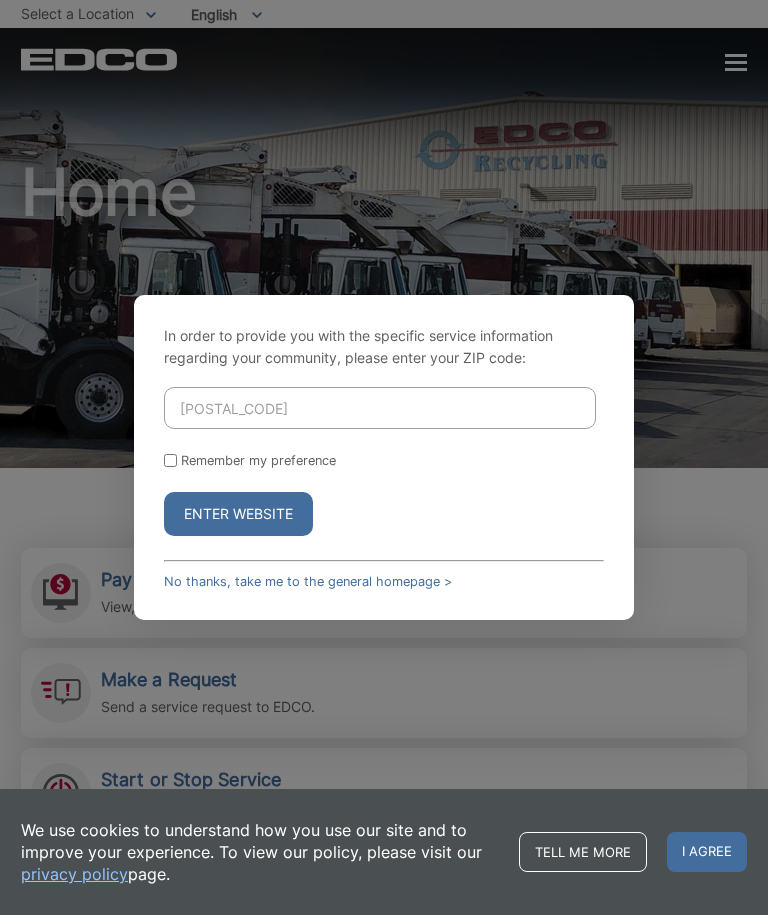 type on "92081" 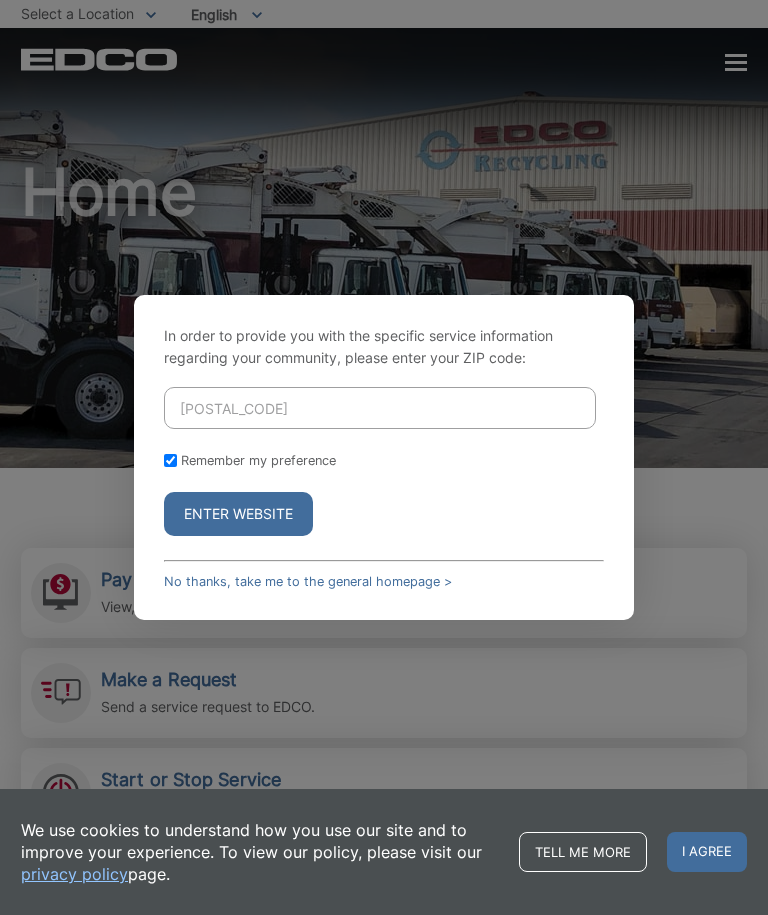 checkbox on "true" 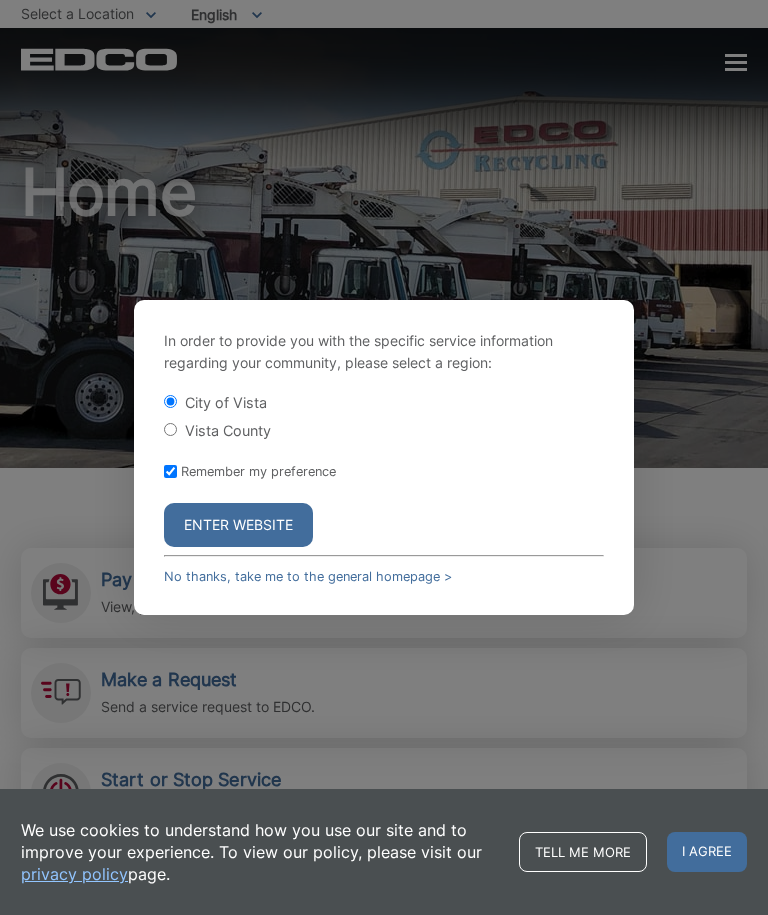 click on "Enter Website" at bounding box center [238, 525] 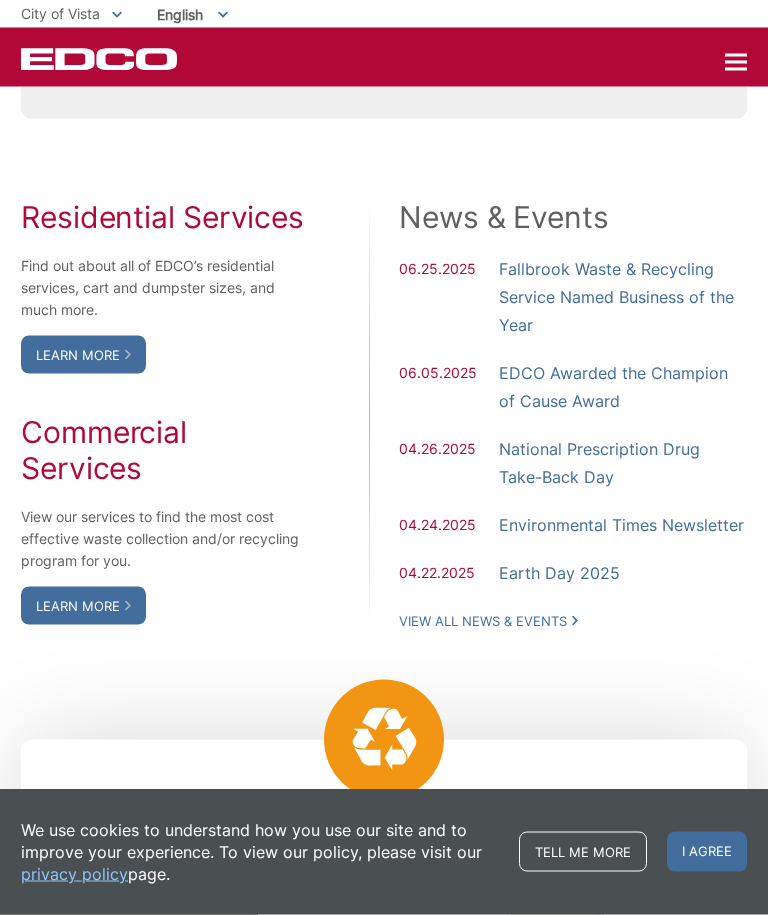 scroll, scrollTop: 1129, scrollLeft: 0, axis: vertical 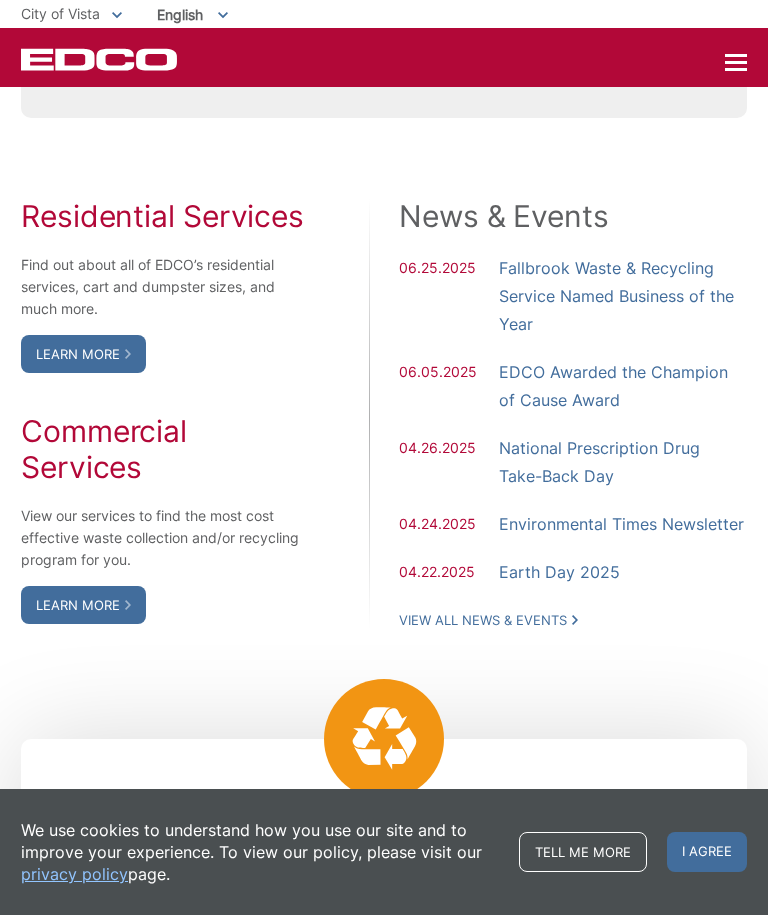click on "Learn More" at bounding box center [83, 354] 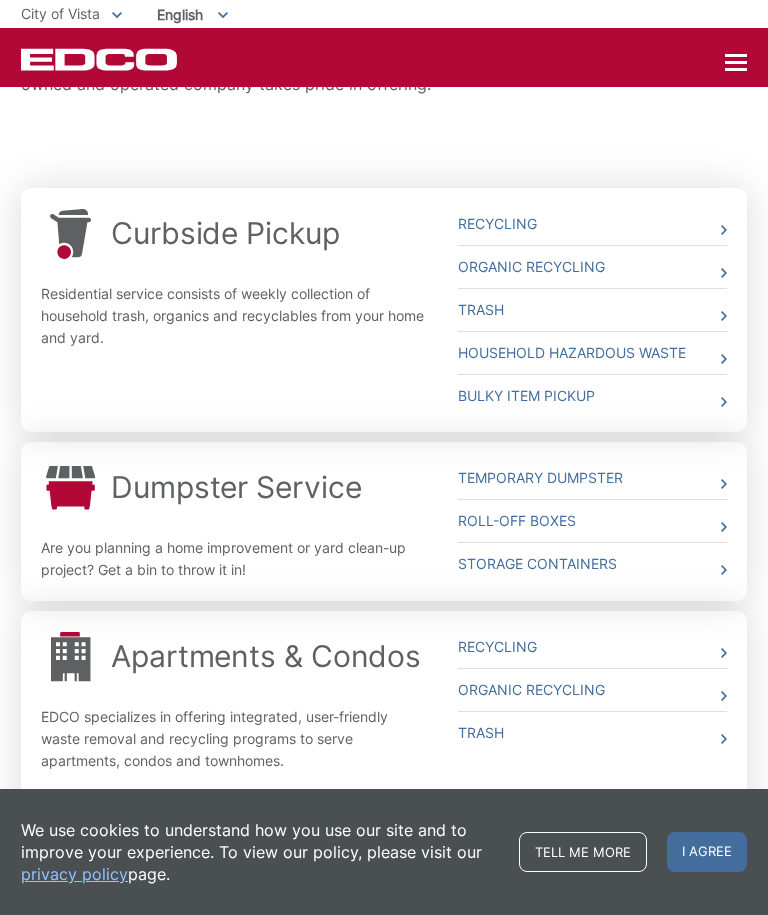 scroll, scrollTop: 544, scrollLeft: 0, axis: vertical 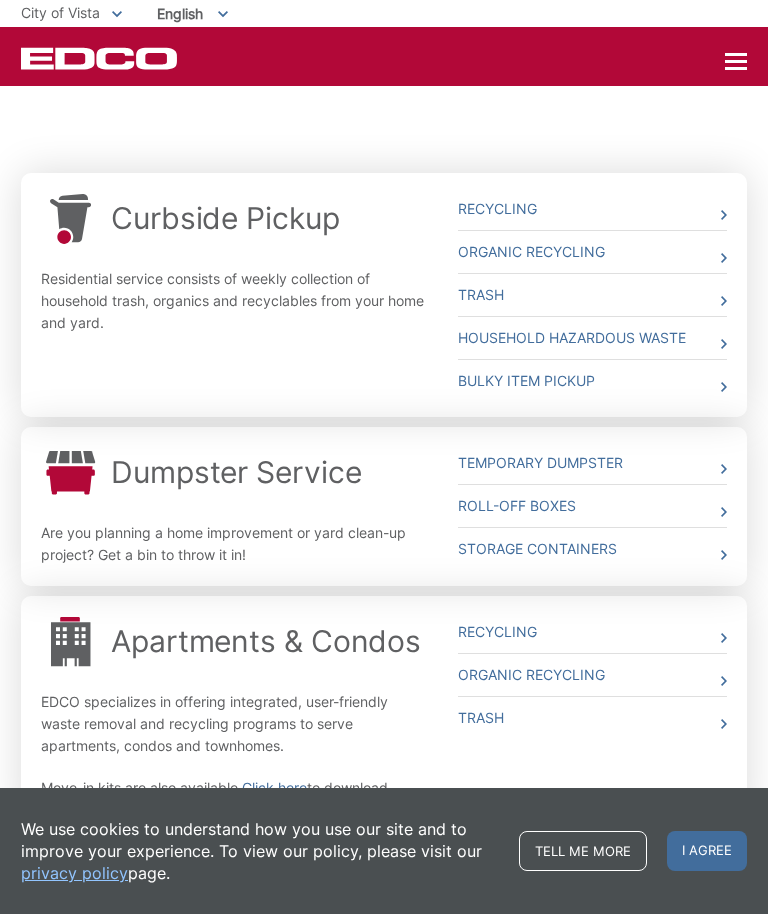 click on "Dumpster Service
Are you planning a home improvement or yard clean-up project? Get a bin to throw it in!
Temporary Dumpster
Roll-Off Boxes
Storage Containers" at bounding box center [384, 507] 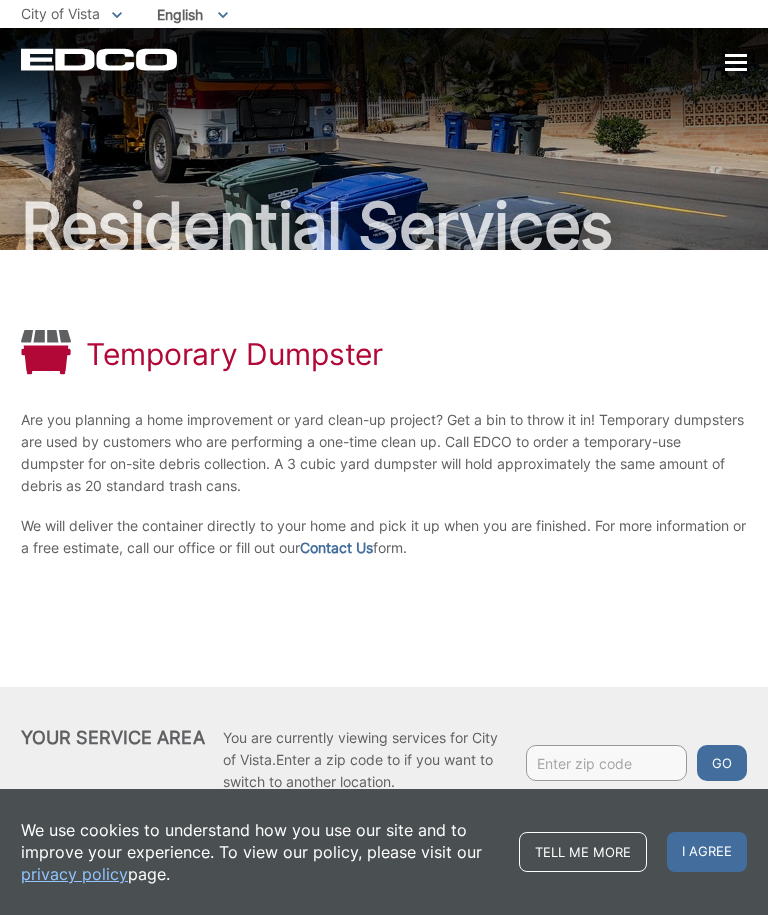 scroll, scrollTop: 0, scrollLeft: 0, axis: both 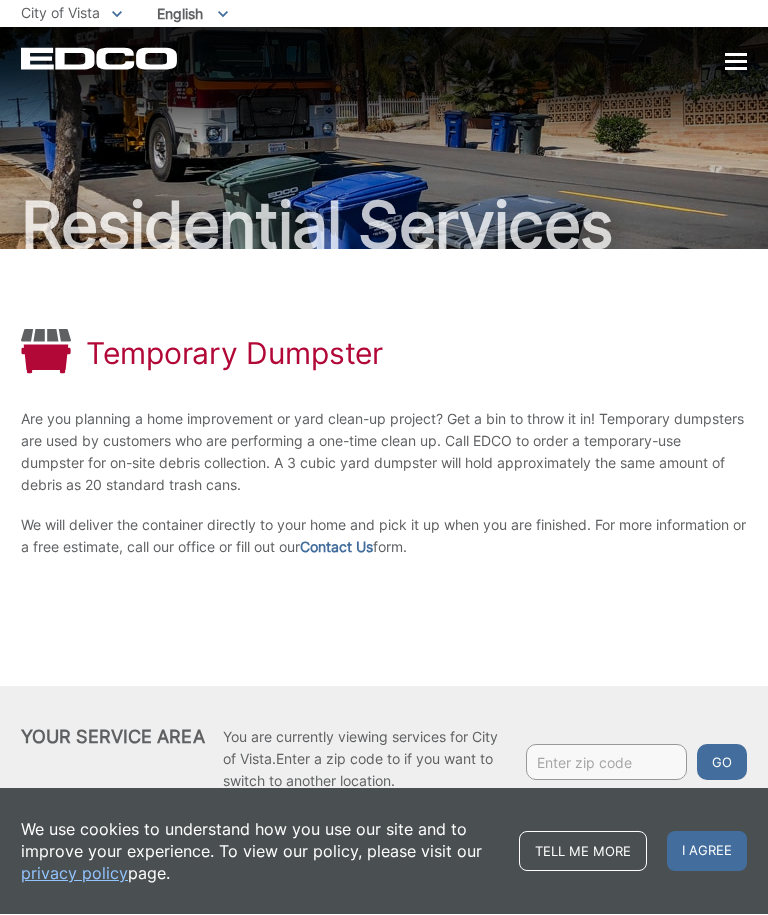 click on "Contact Us" at bounding box center [336, 548] 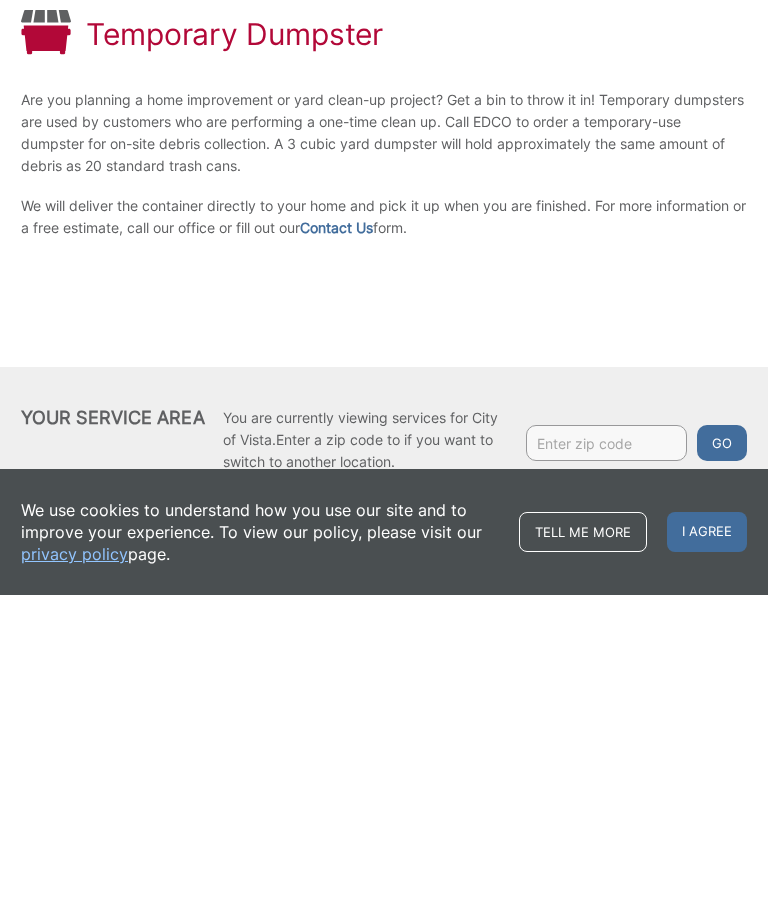 scroll, scrollTop: 0, scrollLeft: 0, axis: both 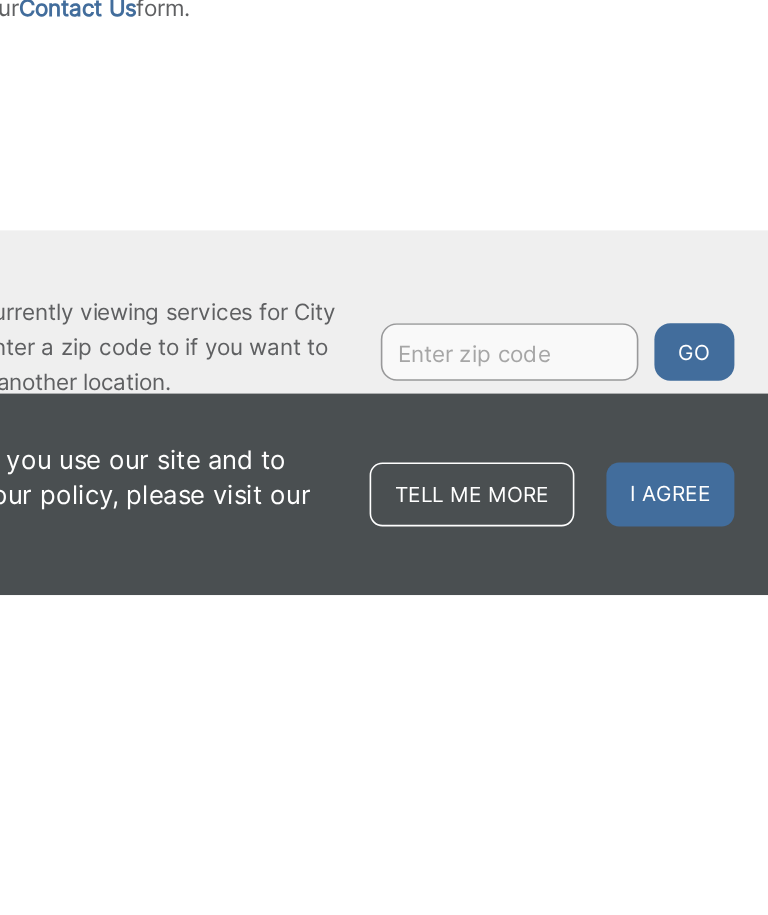 click on "Temporary Dumpster
Are you planning a home improvement or yard clean-up project? Get a bin to throw it in! Temporary dumpsters are used by customers who are performing a one-time clean up. Call EDCO to order a temporary-use dumpster for on-site debris collection. A 3 cubic yard dumpster will hold approximately the same amount of debris as 20 standard trash cans.
We will deliver the container directly to your home and pick it up when you are finished. For more information or a free estimate, call our office or fill out our  Contact Us  form.
Your Service Area
You are currently viewing services for City of Vista.  Enter a zip code to if you want to switch to another location." at bounding box center [384, 541] 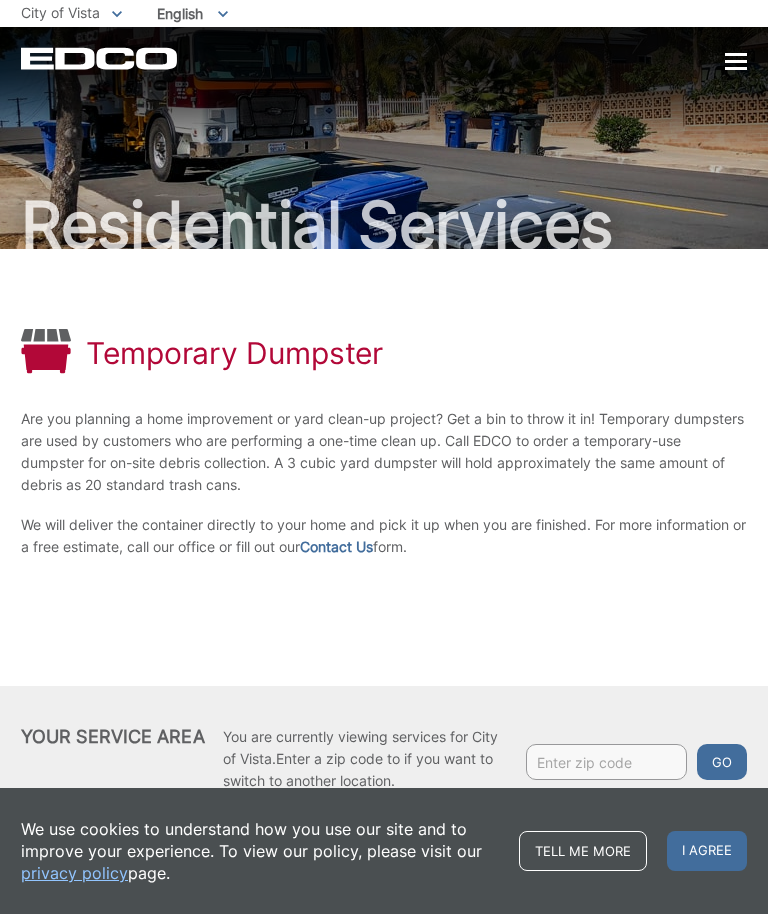 click on "Contact Us" at bounding box center (336, 548) 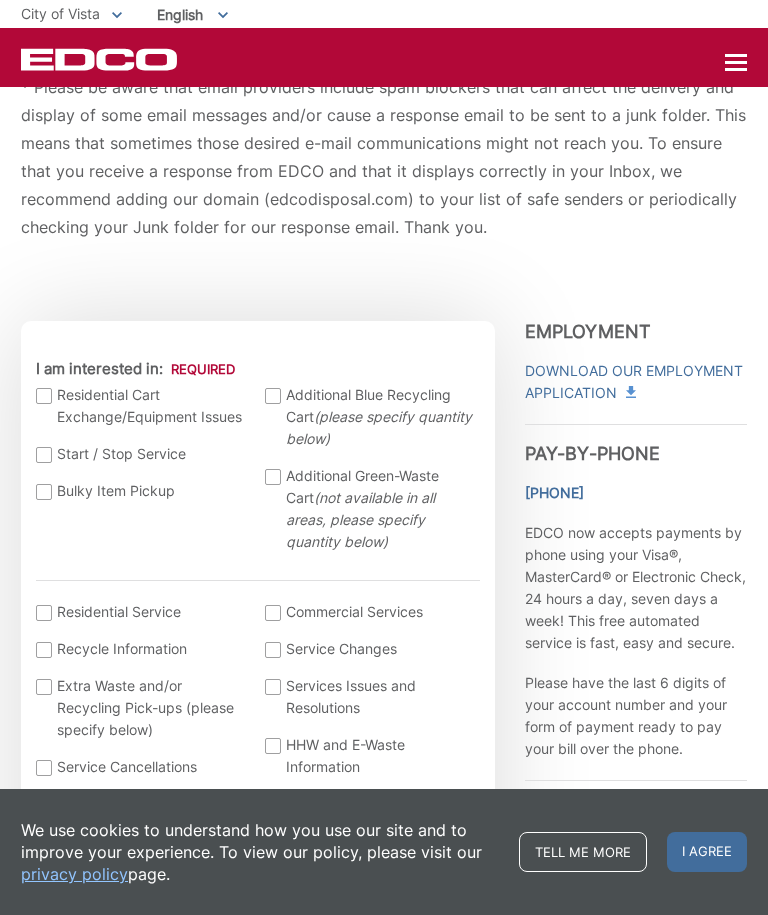 scroll, scrollTop: 361, scrollLeft: 0, axis: vertical 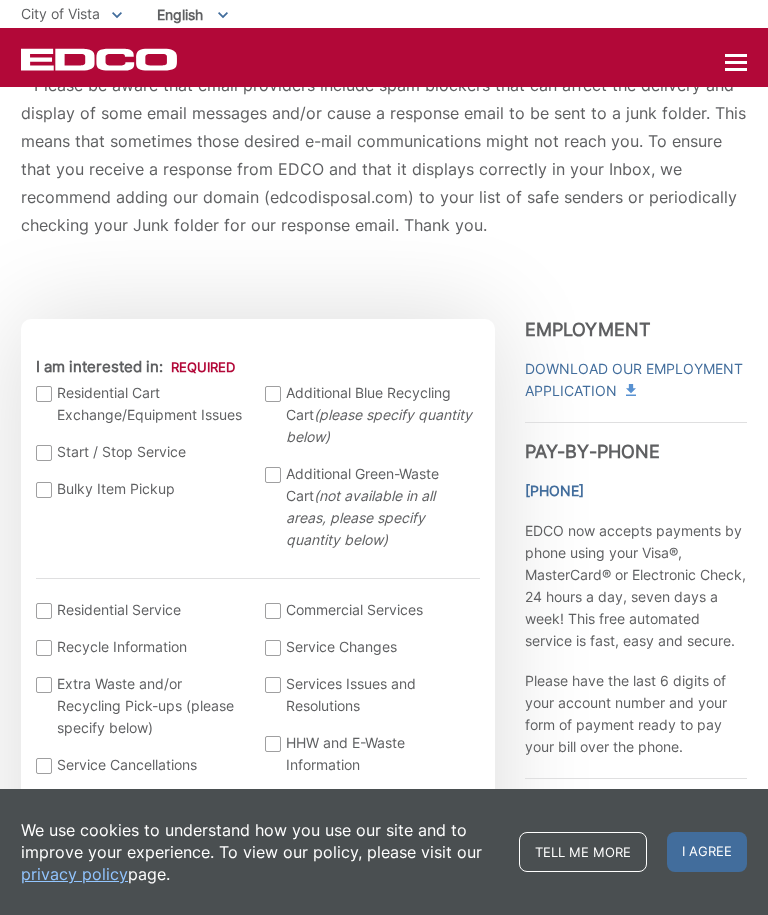 click at bounding box center (44, 611) 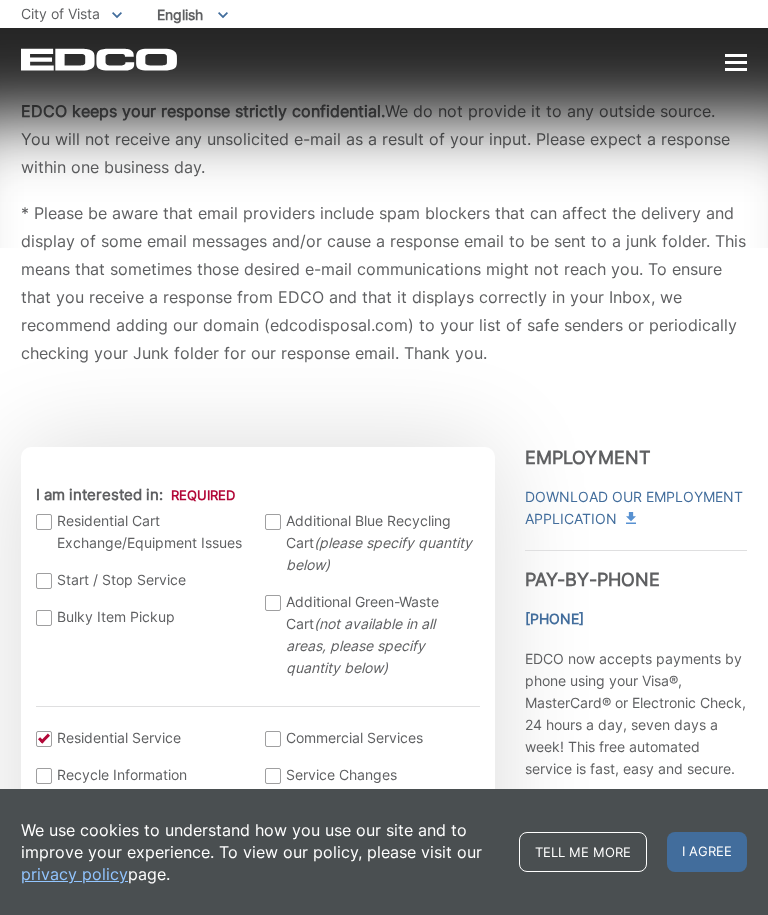 scroll, scrollTop: 0, scrollLeft: 0, axis: both 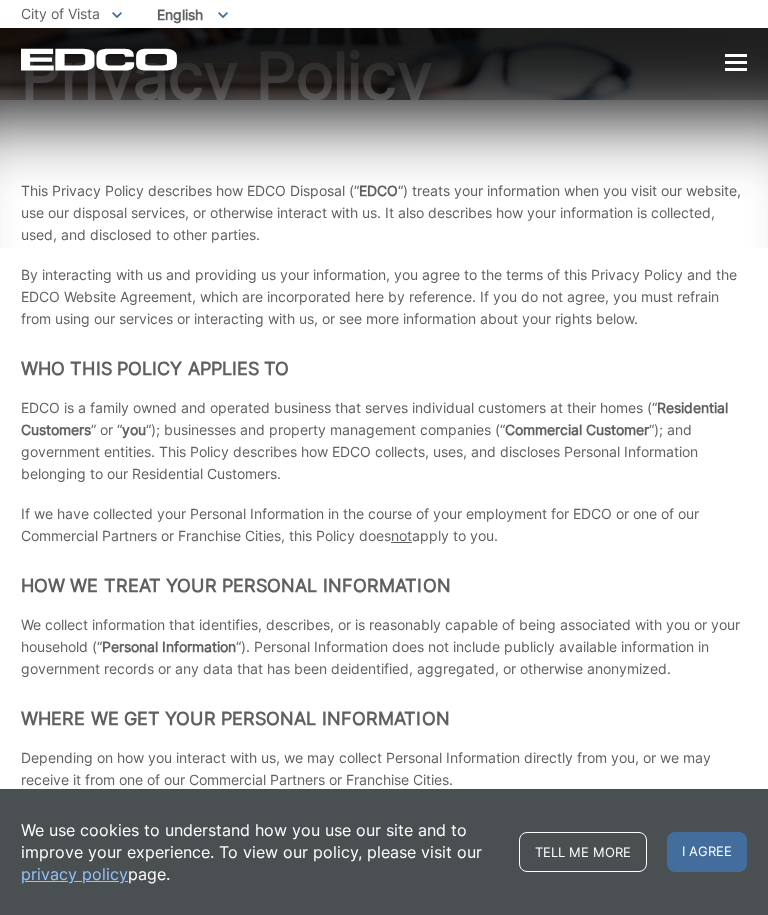 click on "I agree" at bounding box center [707, 852] 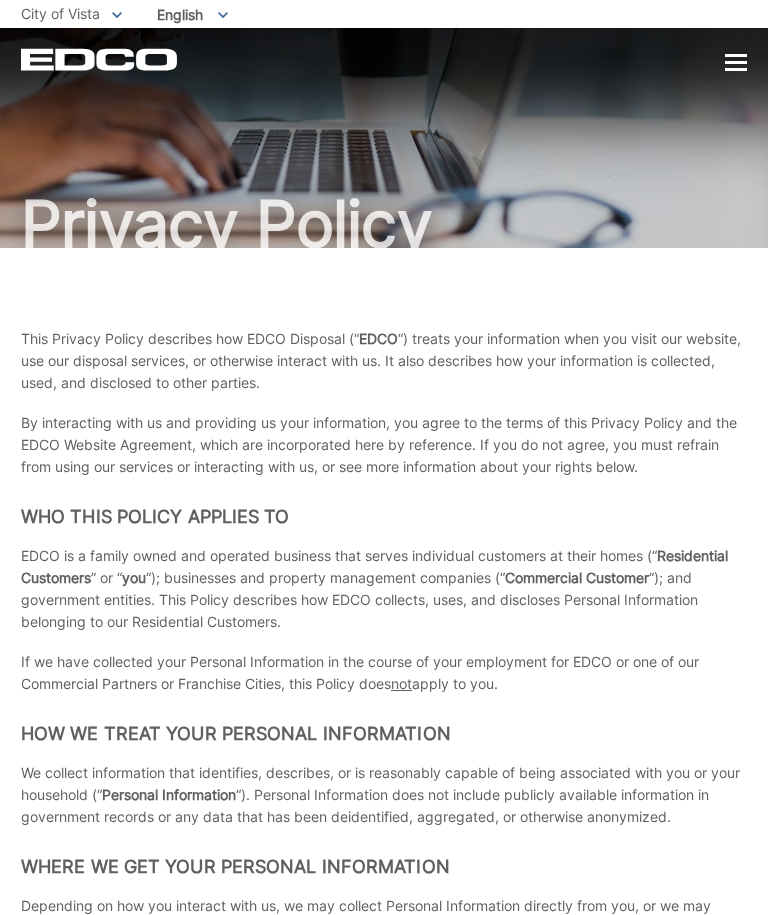 scroll, scrollTop: 0, scrollLeft: 0, axis: both 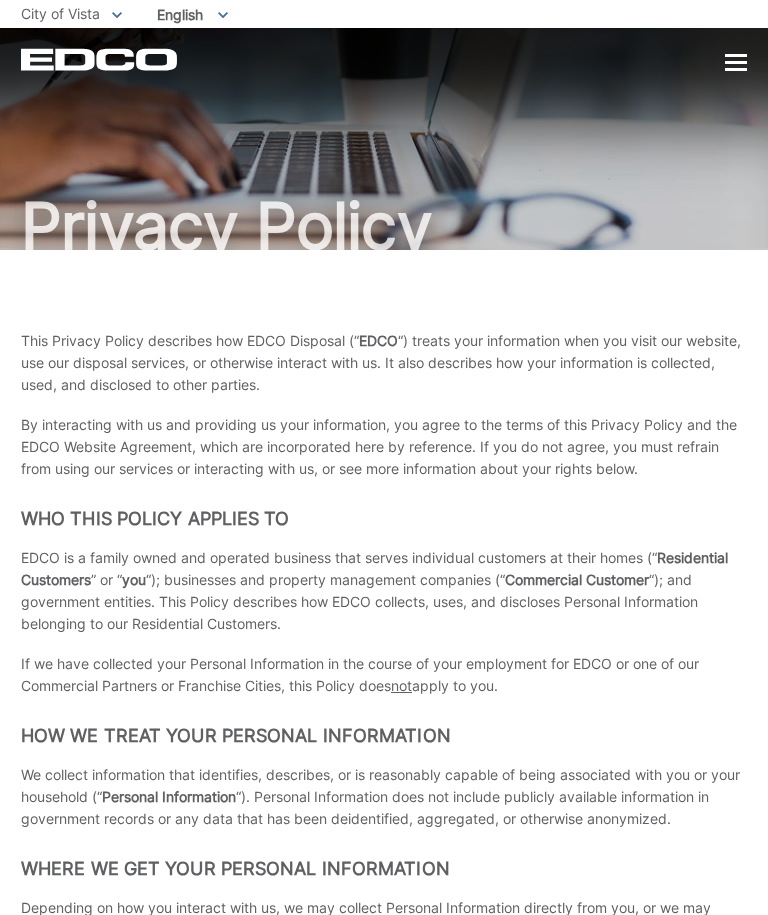 click at bounding box center (736, 62) 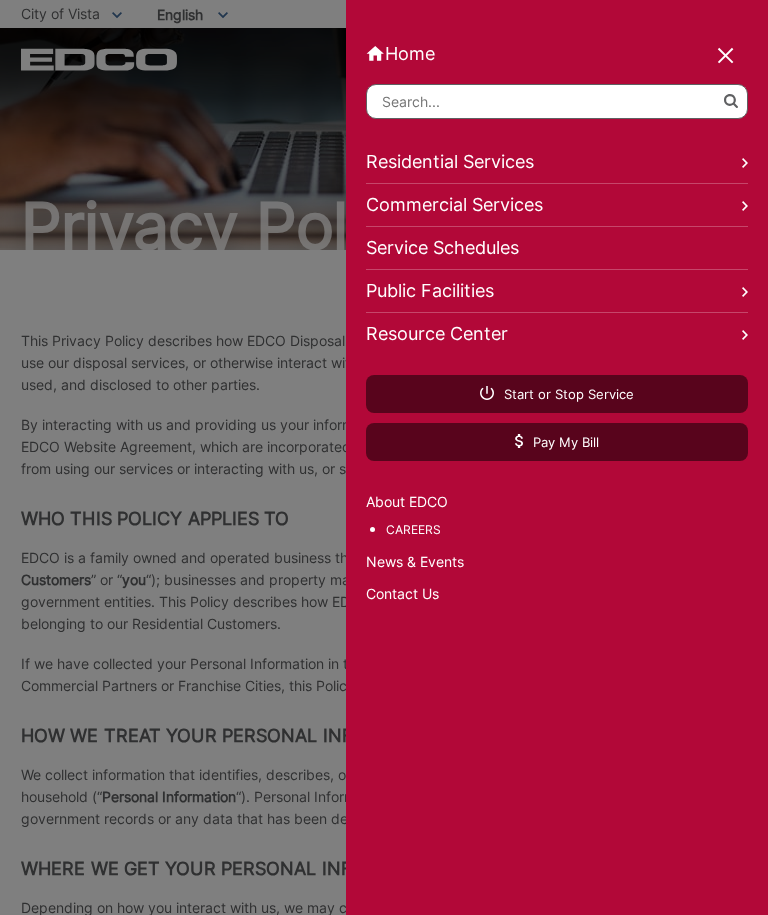 click on "Residential Services" at bounding box center (557, 162) 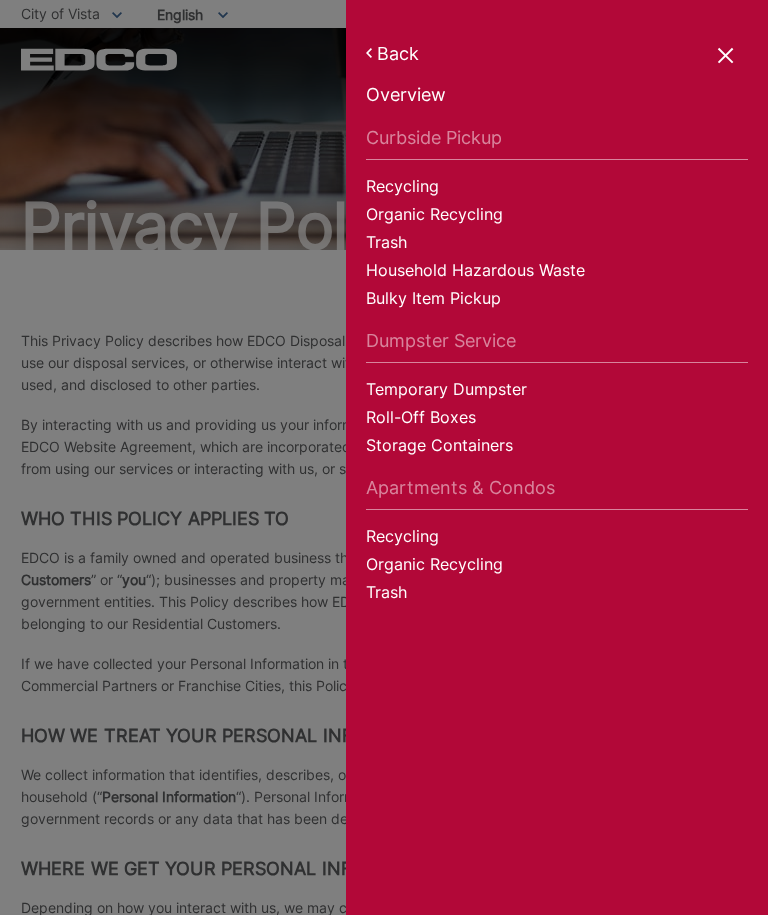 click on "Back" at bounding box center [557, 53] 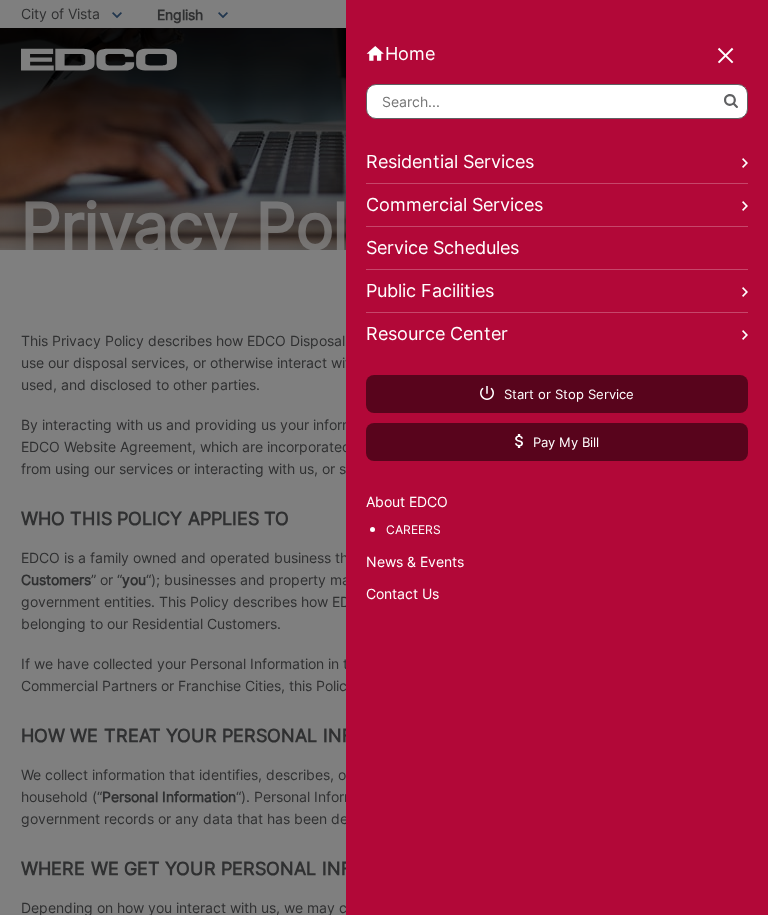 click at bounding box center (384, 457) 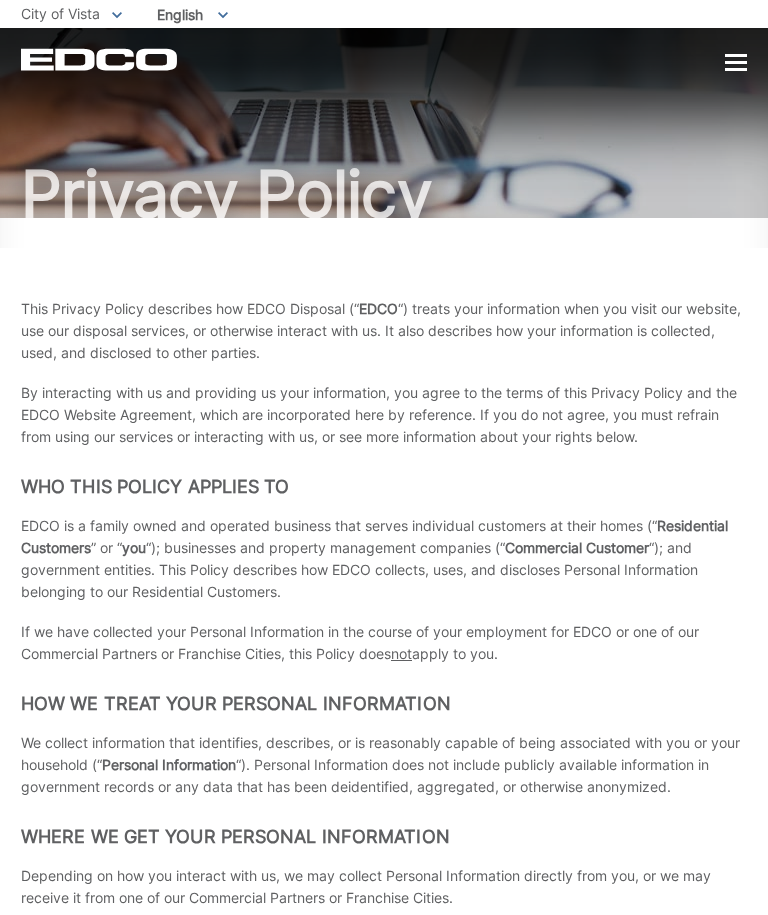 scroll, scrollTop: 0, scrollLeft: 0, axis: both 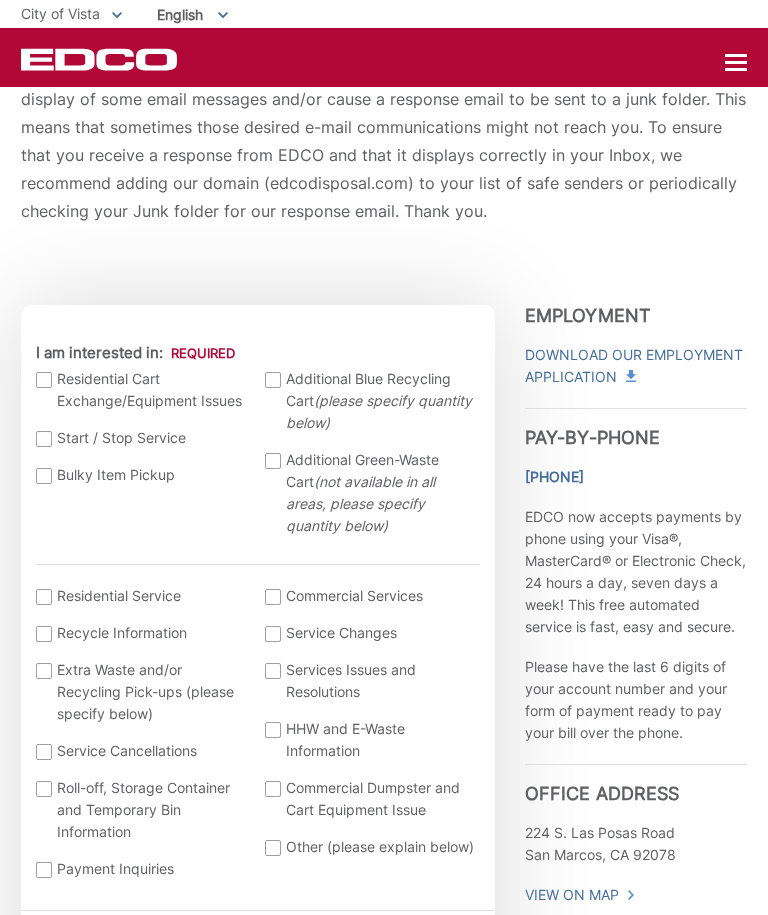 click on "Current Location Alpine Bonita Bonsall Borrego Springs Boulevard Buena Park Campo Coronado Corporate Del Mar Descanso Dulzura City of El Cajon El Cajon County El Segundo Encinitas Escondido Escondido County Fallbrook Guatay Imperial Beach Jacumba Jamul Julian La Mesa City La Mesa County La Mirada La Palma Lakeside Lakewood Lemon Grove Lincoln Acres Long Beach National City Pala Pauma Valley Pine Valley Potrero Poway Rainbow Ramona Rancho Palos Verdes Rancho Santa Fe San Diego San Marcos San Marcos County Signal Hill Solana Beach Spring Valley Tecate Torrance UCSD Valley Center City of Vista Vista County I am interested in:
Residential Cart Exchange/Equipment Issues
Start / Stop Service
Bulky Item Pickup
Additional Blue Recycling Cart  (please specify quantity below)
Additional Green-Waste Cart  (not available in all areas, please specify quantity below)
*" at bounding box center (258, 612) 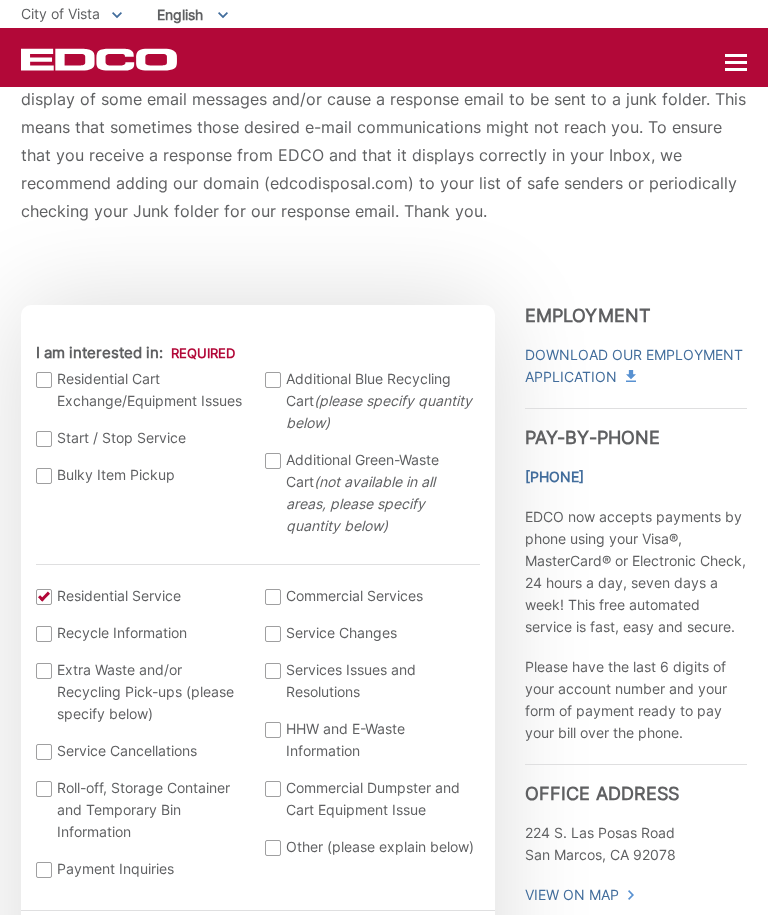 click on "EDCO keeps your response strictly confidential.  We do not provide it to any outside source. You will not receive any unsolicited e-mail as a result of your input. Please expect a response within one business day.
* Please be aware that email providers include spam blockers that can affect the delivery and display of some email messages and/or cause a response email to be sent to a junk folder. This means that sometimes those desired e-mail communications might not reach you. To ensure that you receive a response from EDCO and that it displays correctly in your Inbox, we recommend adding our domain (edcodisposal.com) to your list of safe senders or periodically checking your Junk folder for our response email. Thank you.
Entry Status None
*" at bounding box center [384, 1217] 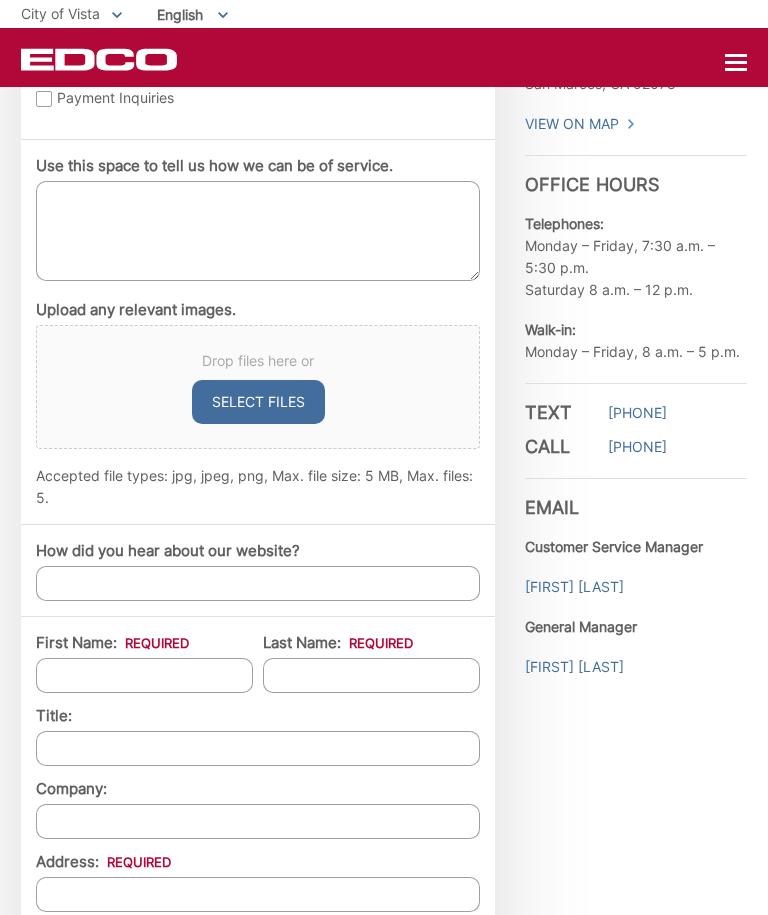 scroll, scrollTop: 1145, scrollLeft: 0, axis: vertical 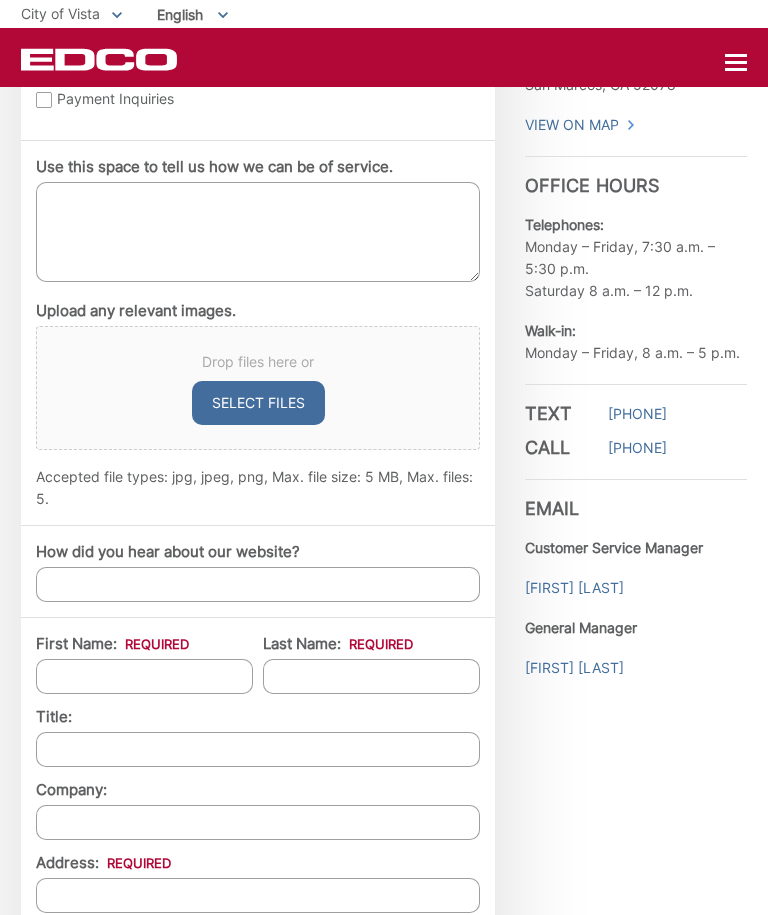 click on "Use this space to tell us how we can be of service." at bounding box center [258, 232] 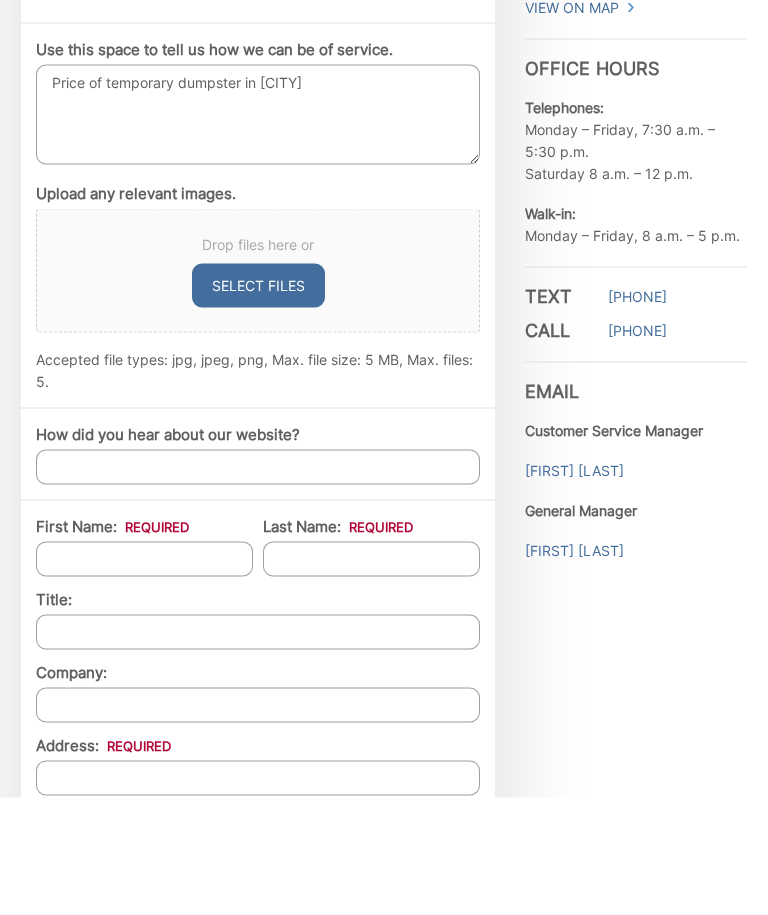 type on "Price of temporary dumpster in [CITY]" 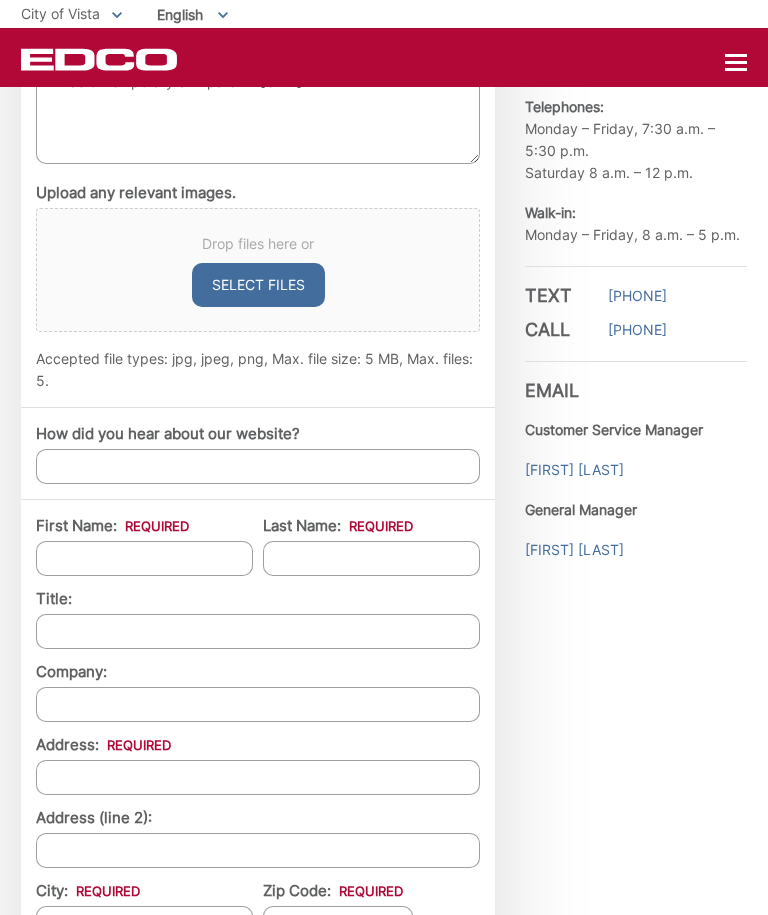 click on "How did you hear about our website?" at bounding box center (258, 466) 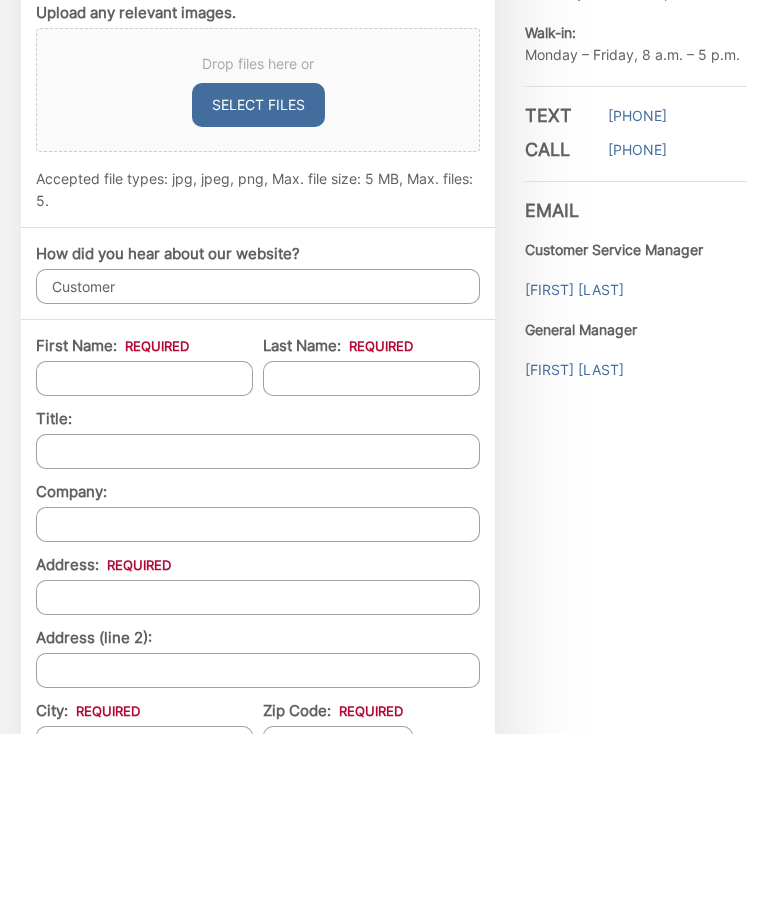 type on "Customer" 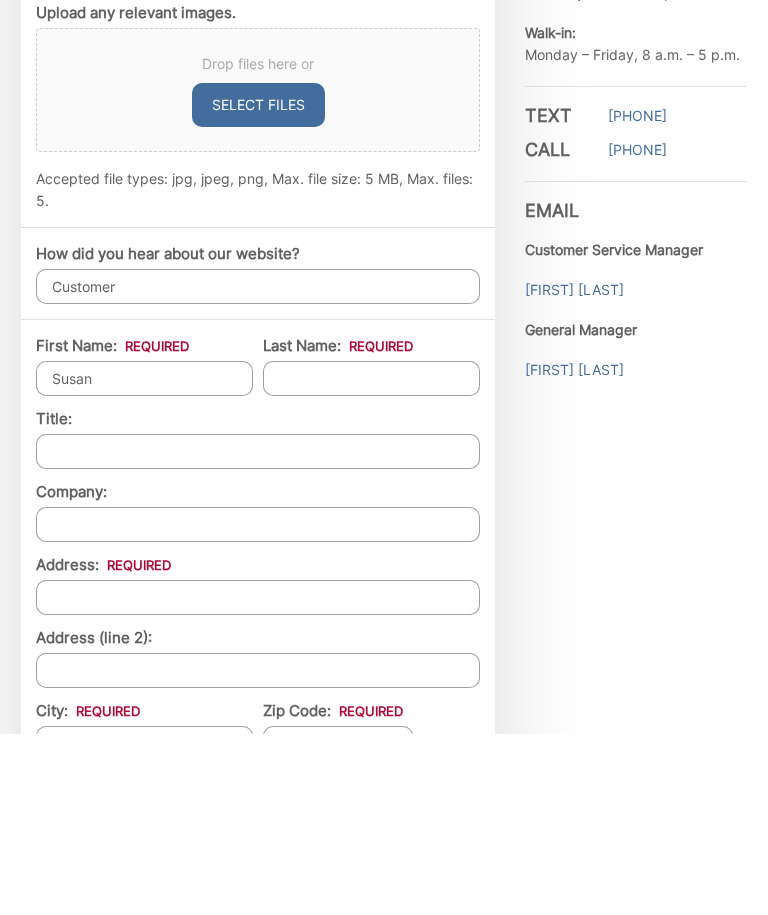 type on "Susan" 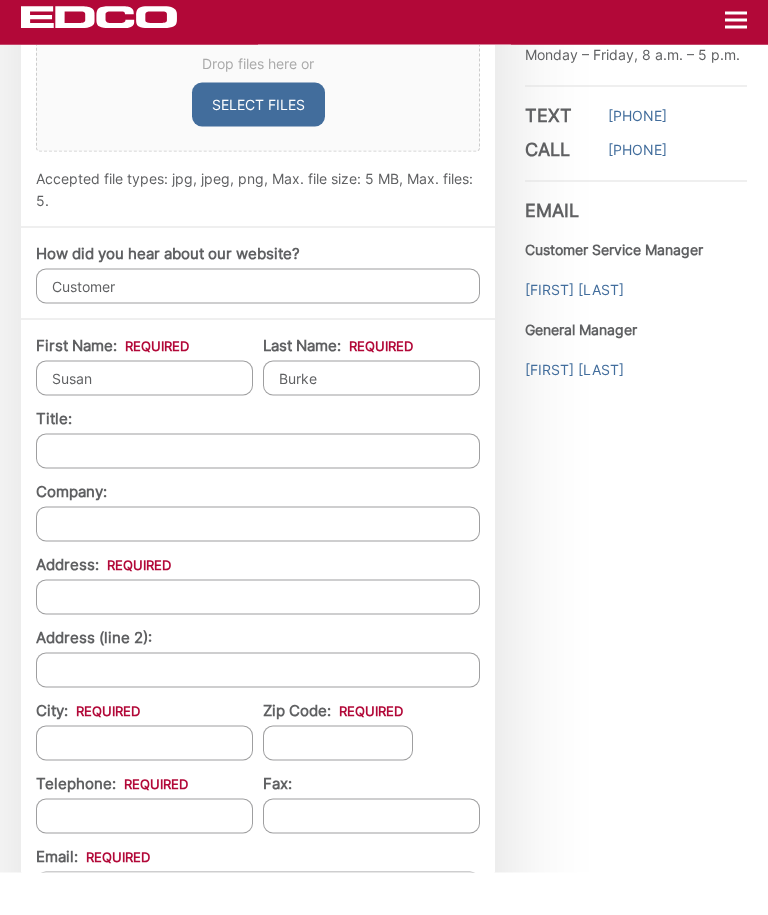 scroll, scrollTop: 1409, scrollLeft: 0, axis: vertical 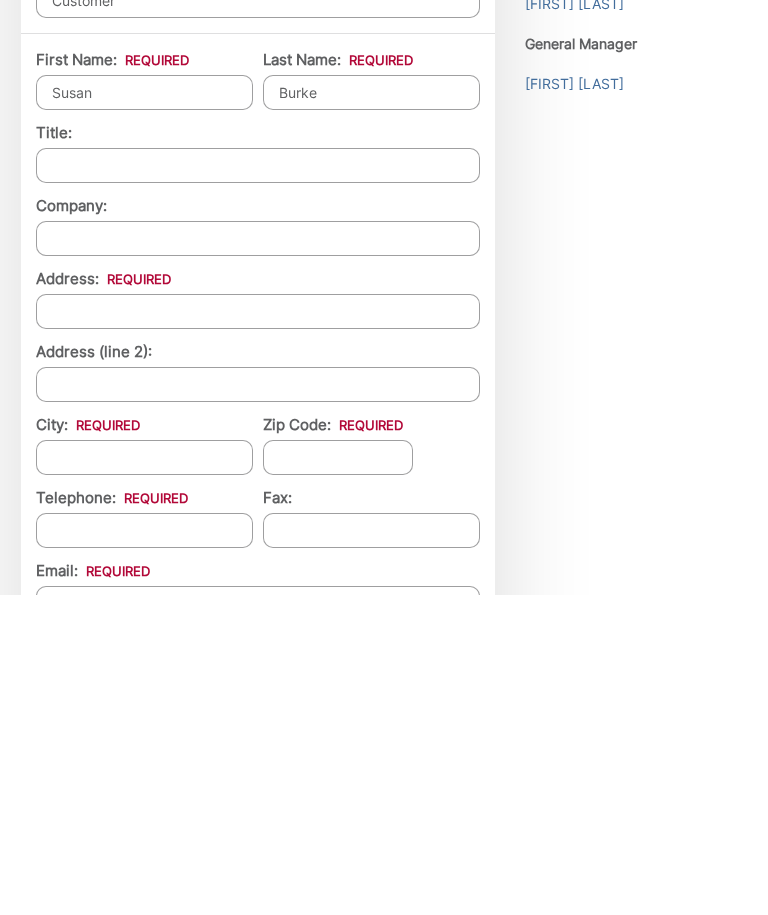 type on "Burke" 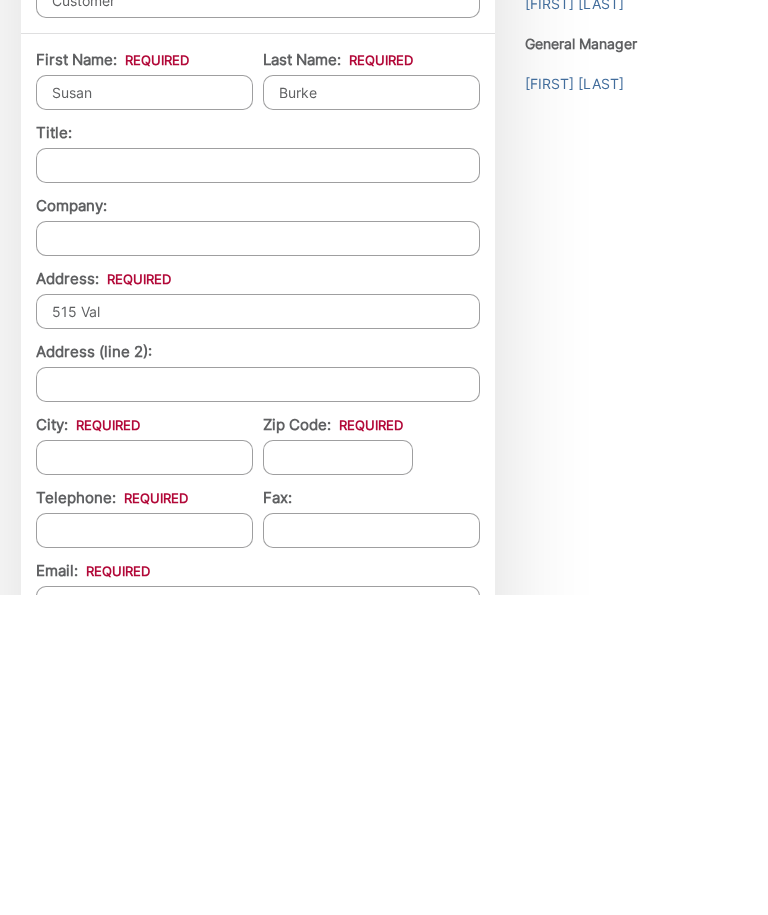 type on "[NUMBER] [STREET]" 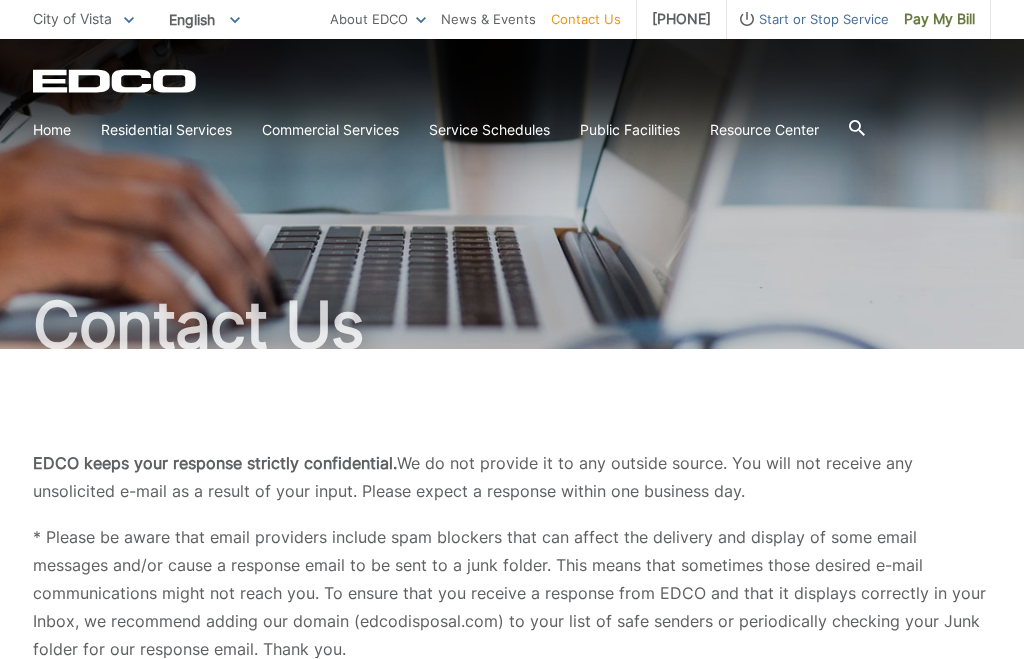 scroll, scrollTop: 0, scrollLeft: 0, axis: both 